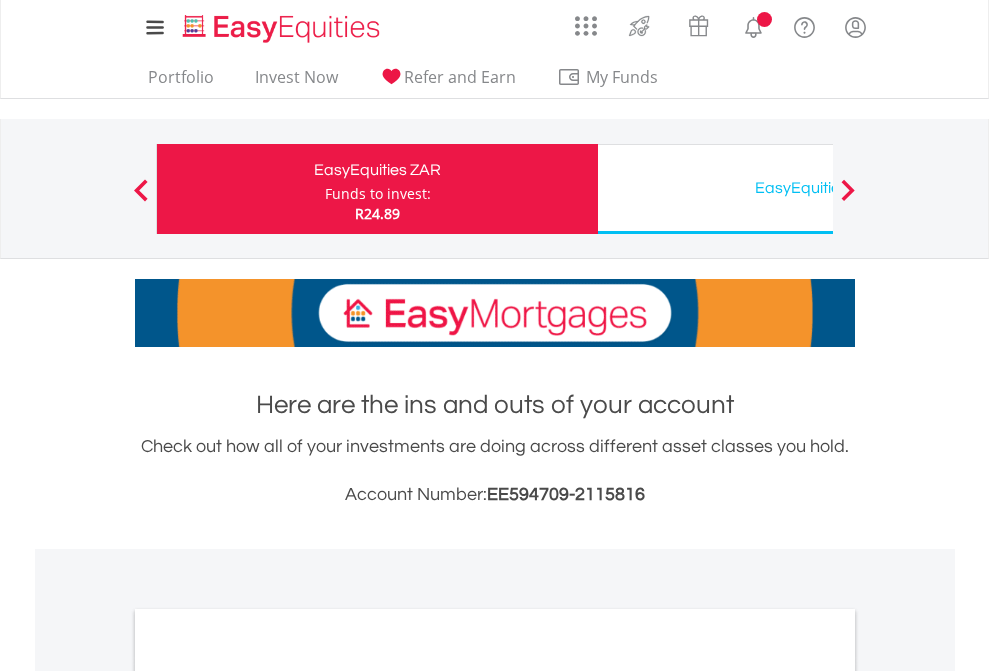 scroll, scrollTop: 0, scrollLeft: 0, axis: both 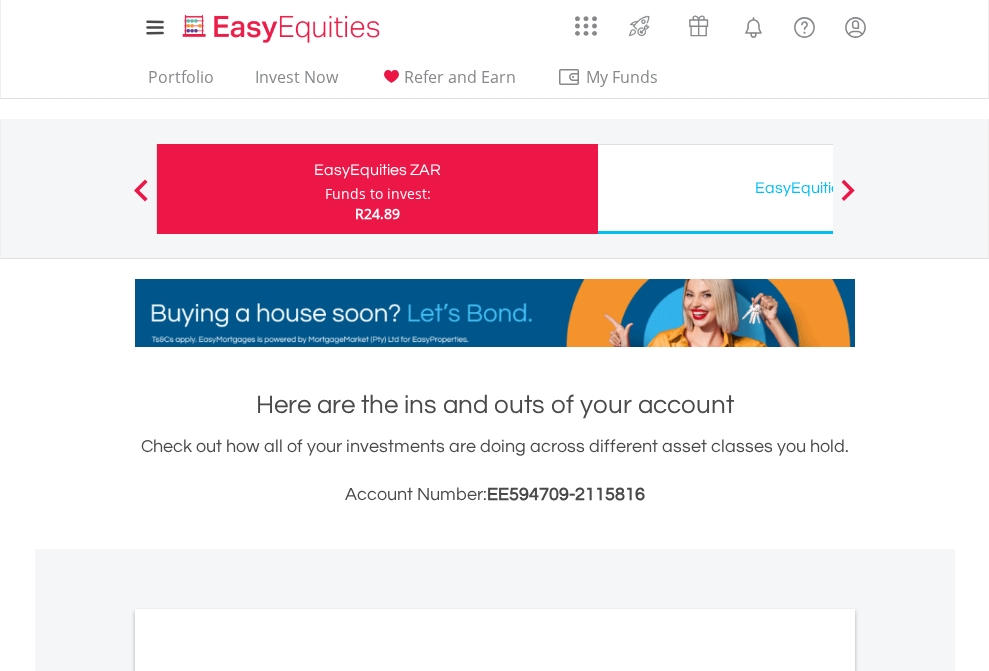 click on "Funds to invest:" at bounding box center (378, 194) 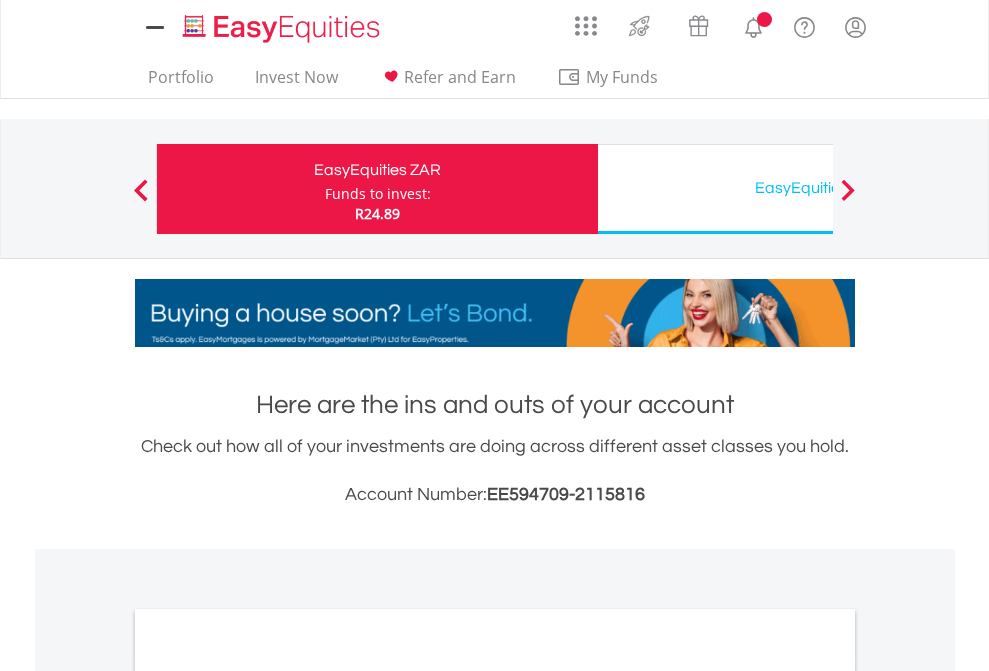 scroll, scrollTop: 0, scrollLeft: 0, axis: both 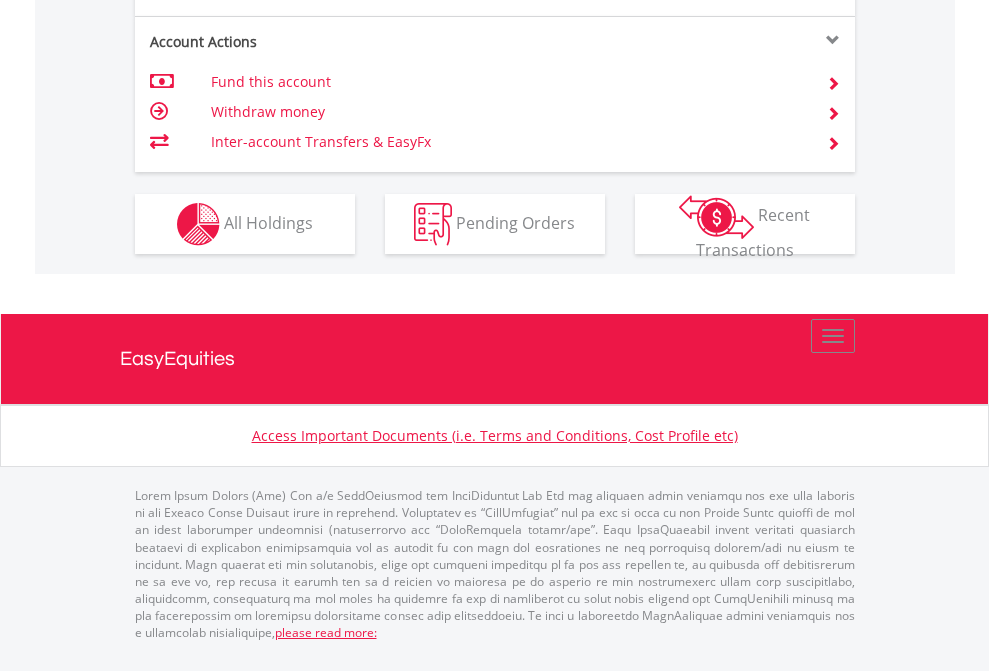 click on "Investment types" at bounding box center (706, -337) 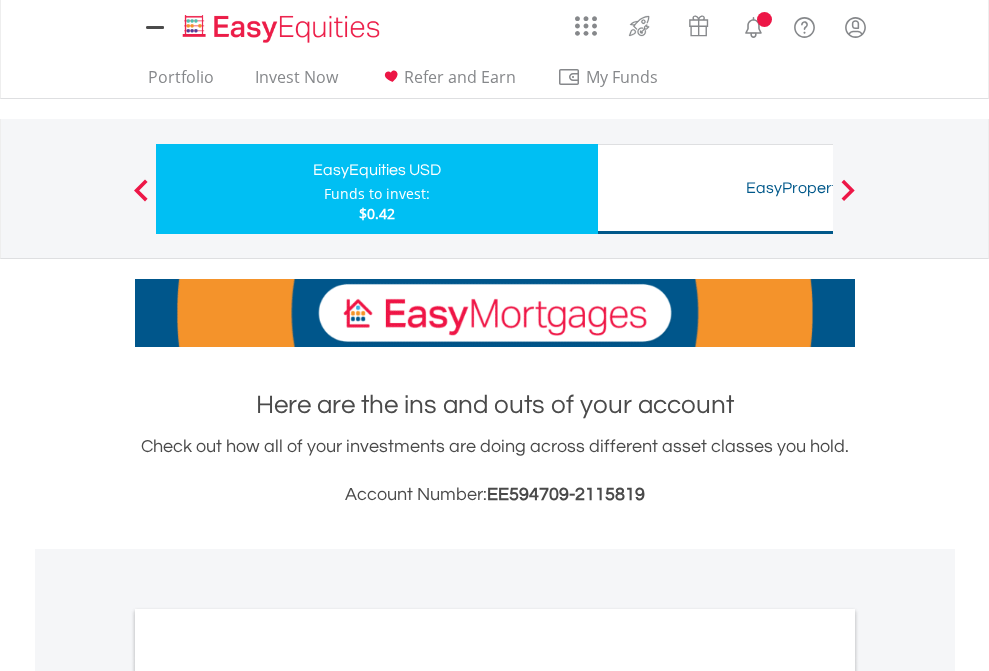 scroll, scrollTop: 0, scrollLeft: 0, axis: both 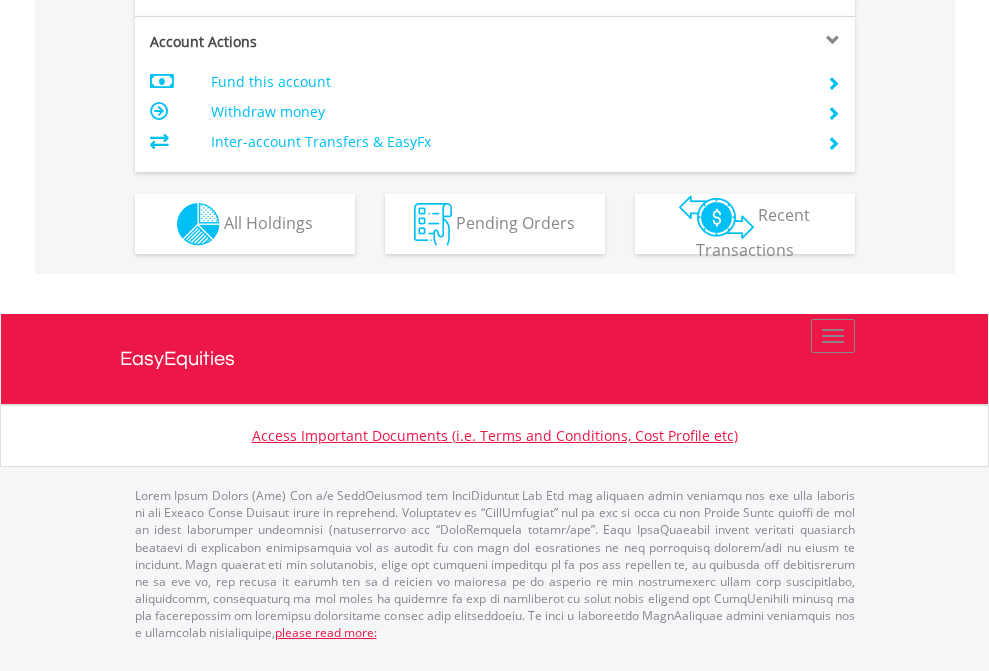 click on "Investment types" at bounding box center (706, -337) 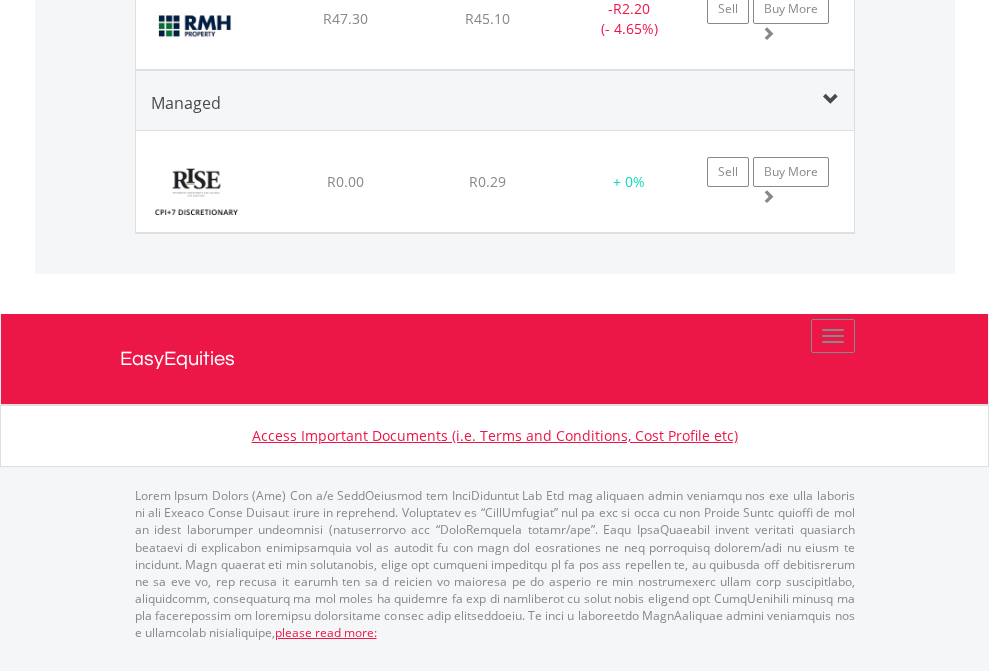 scroll, scrollTop: 2345, scrollLeft: 0, axis: vertical 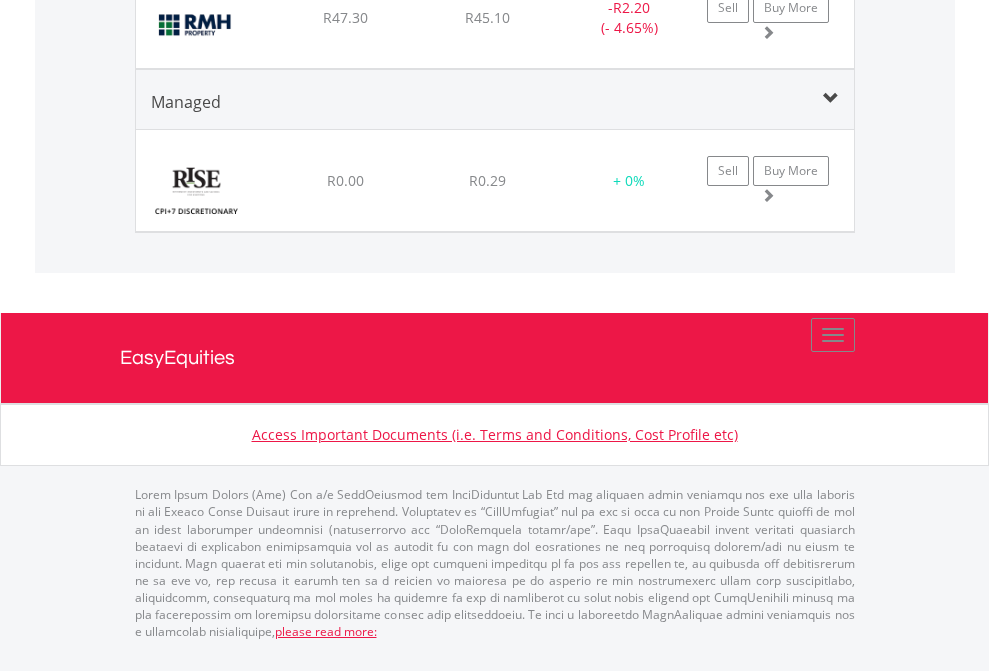 click on "EasyEquities USD" at bounding box center (818, -1622) 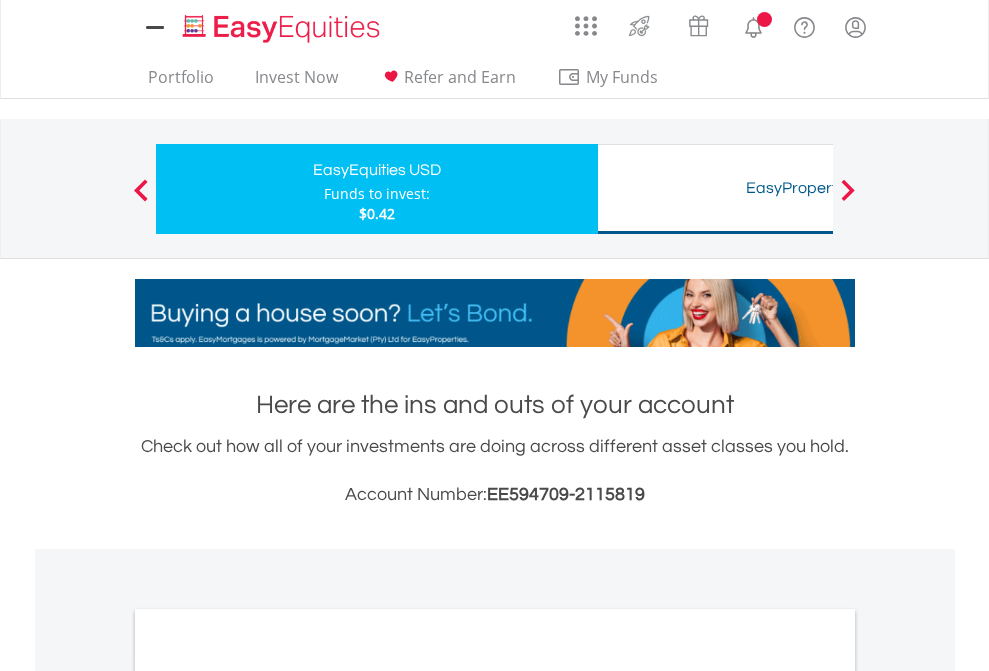 scroll, scrollTop: 0, scrollLeft: 0, axis: both 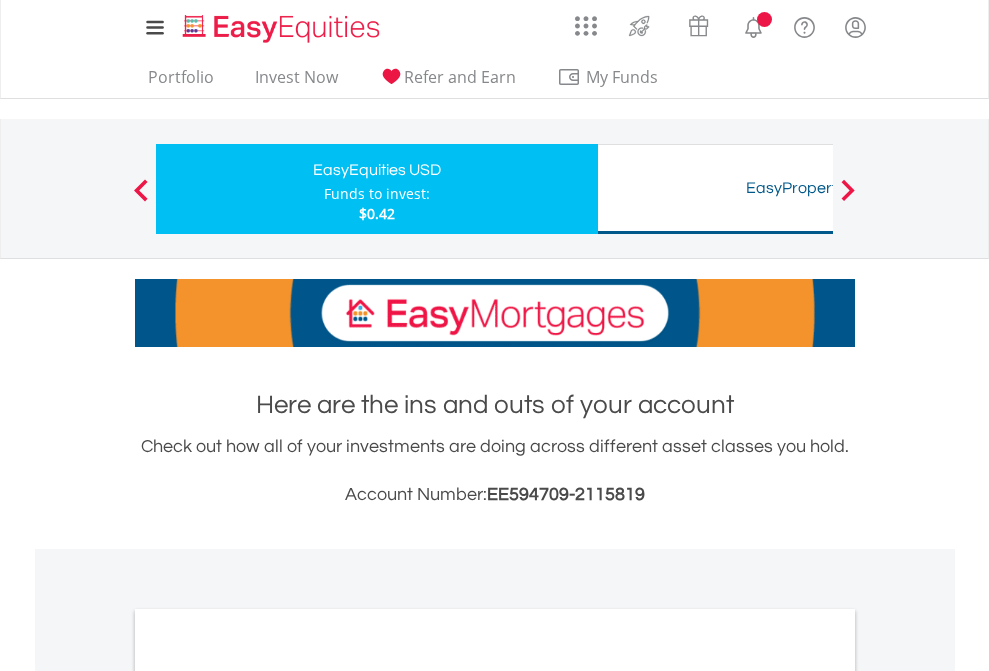 click on "All Holdings" at bounding box center [268, 1096] 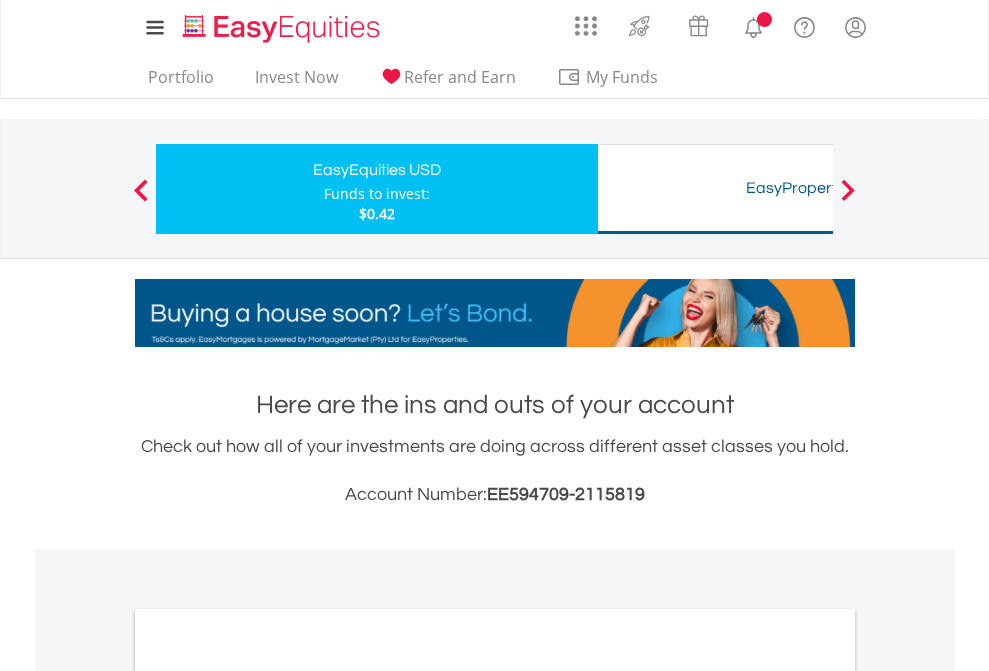 scroll, scrollTop: 1202, scrollLeft: 0, axis: vertical 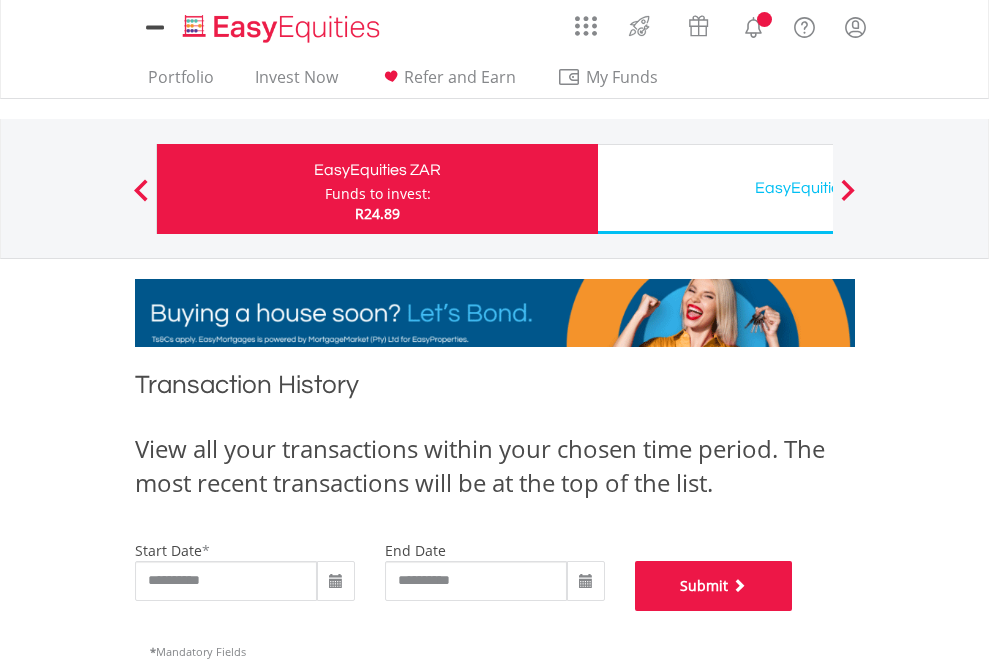 click on "Submit" at bounding box center (714, 586) 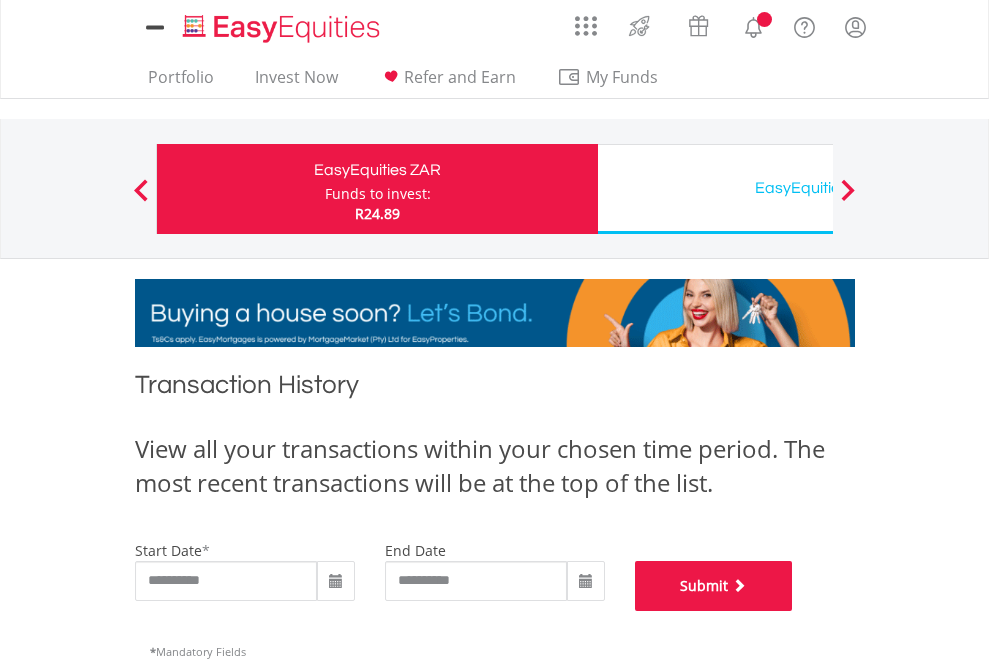scroll, scrollTop: 811, scrollLeft: 0, axis: vertical 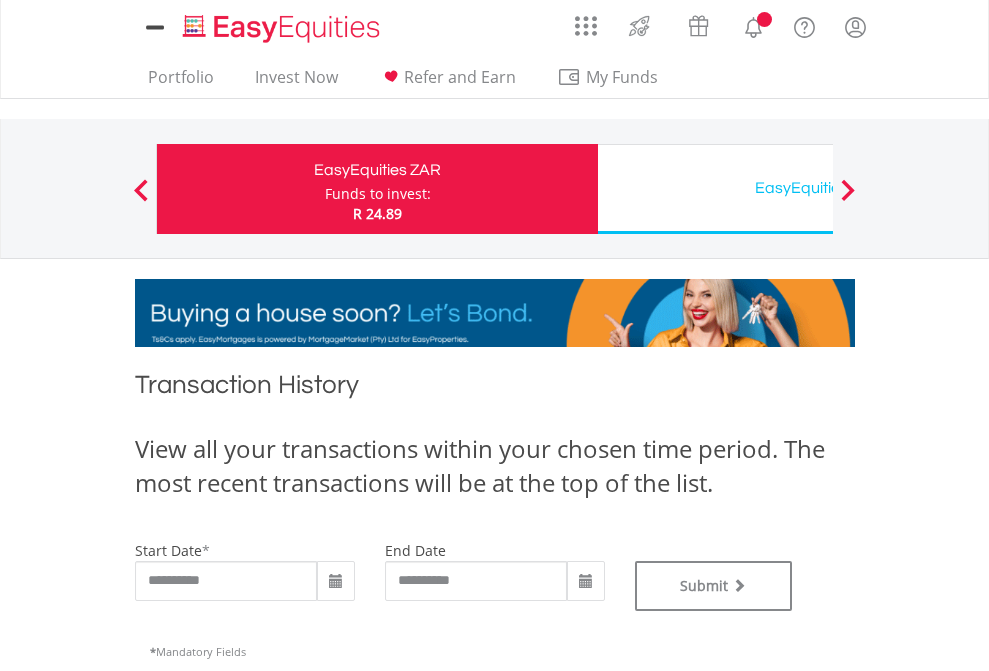 click on "EasyEquities USD" at bounding box center (818, 188) 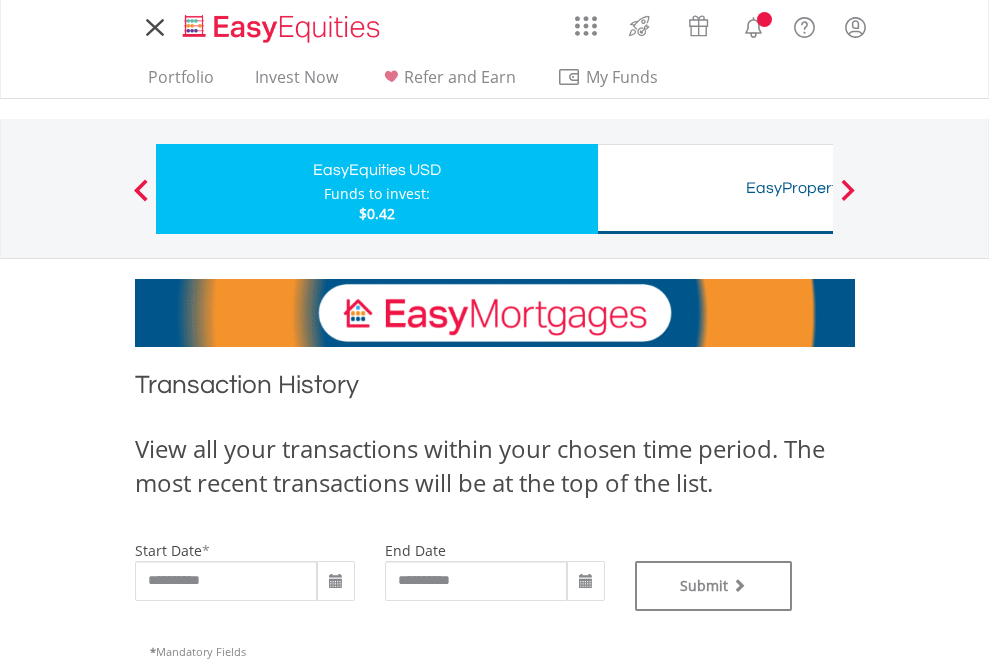 scroll, scrollTop: 0, scrollLeft: 0, axis: both 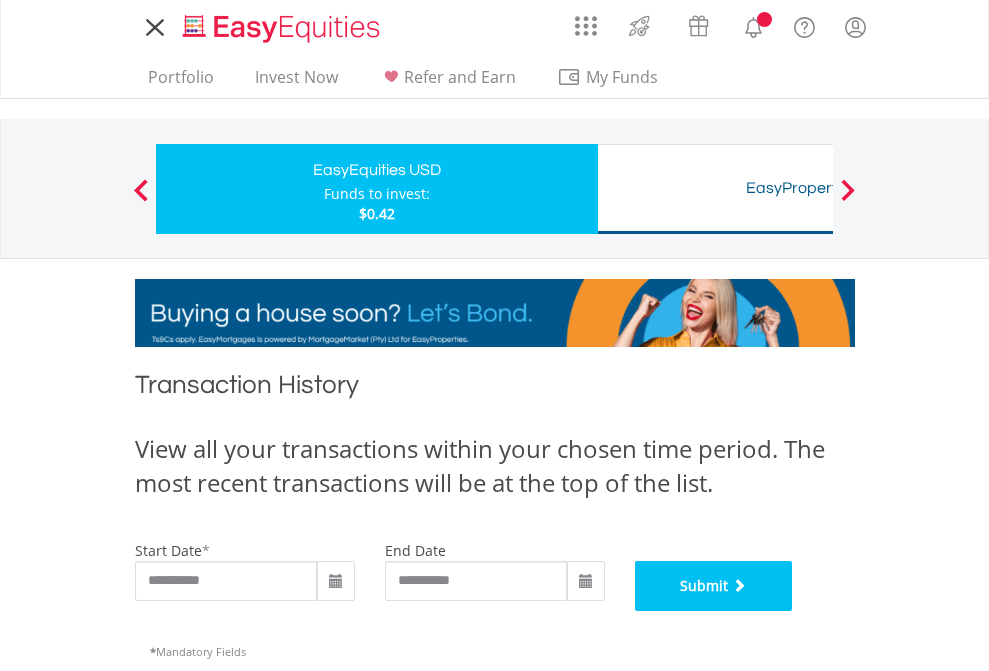 click on "Submit" at bounding box center (714, 586) 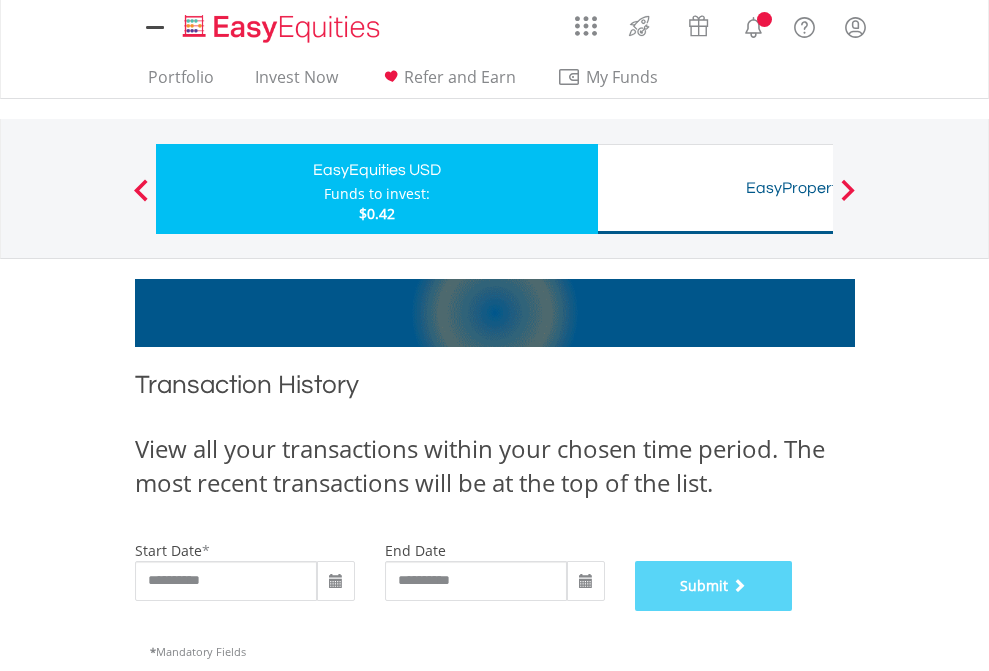 scroll, scrollTop: 811, scrollLeft: 0, axis: vertical 